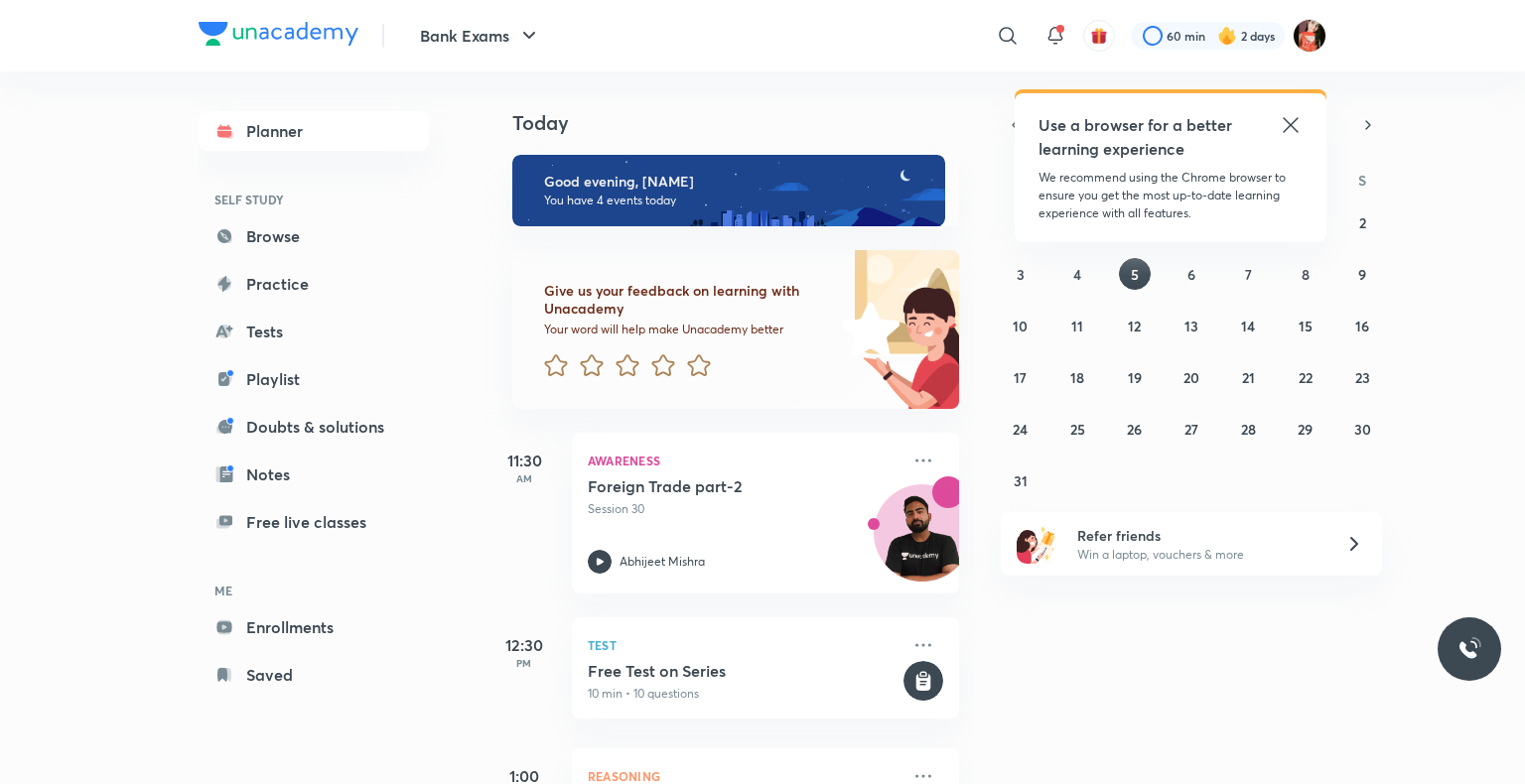 scroll, scrollTop: 0, scrollLeft: 0, axis: both 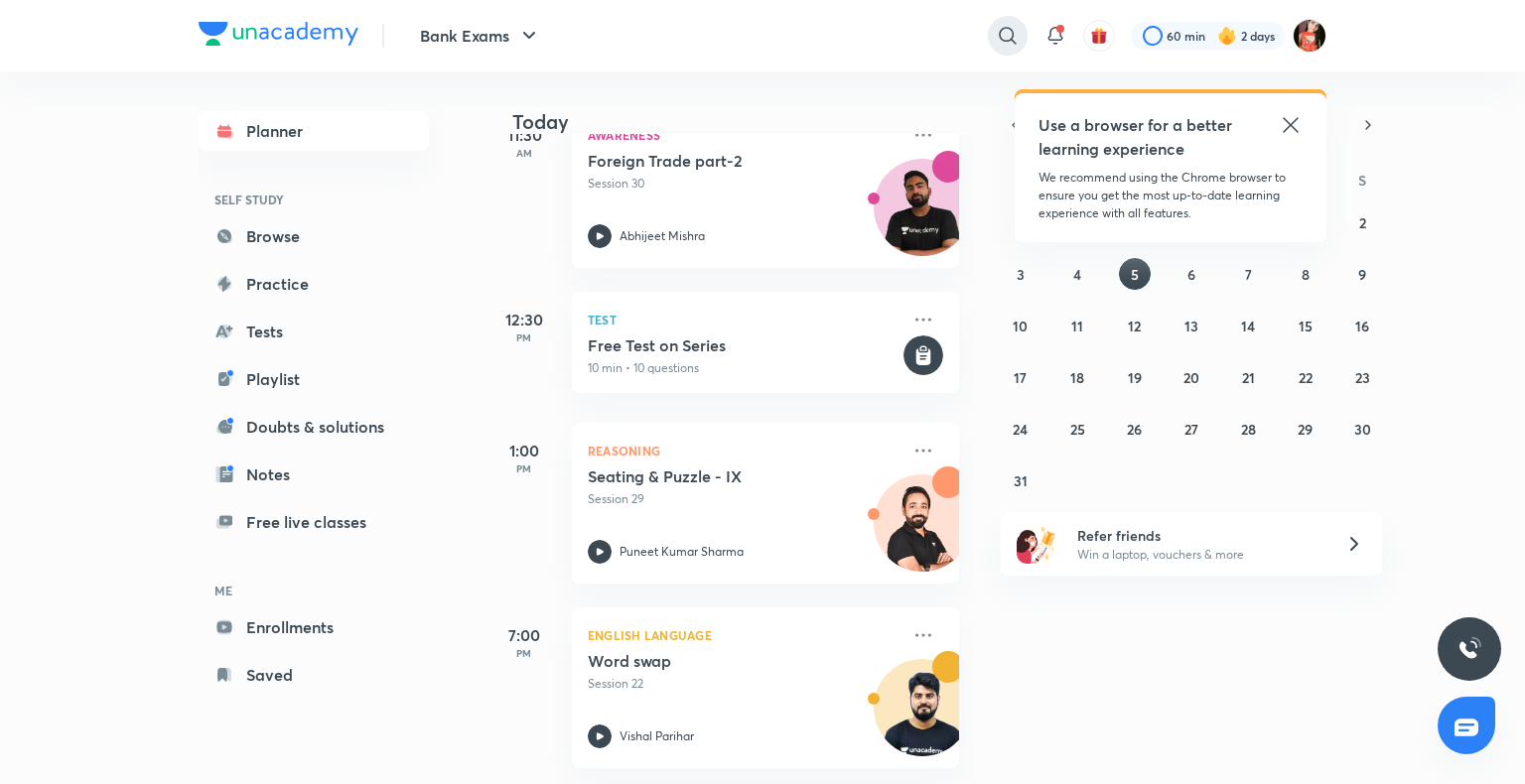 drag, startPoint x: 1006, startPoint y: 51, endPoint x: 996, endPoint y: 50, distance: 10.049876 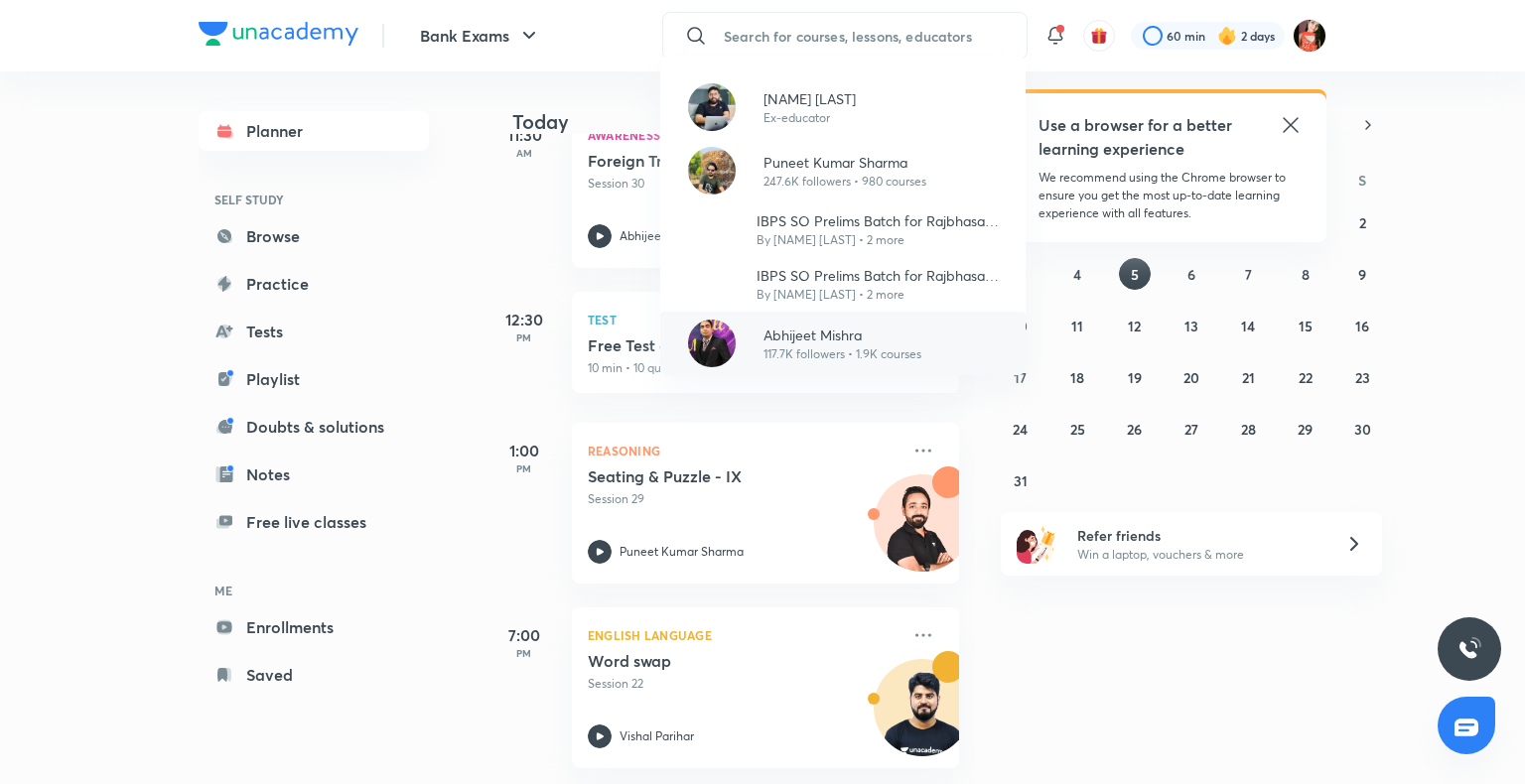 click on "[FIRST] [LAST] [NUM] followers • [NUM] courses" at bounding box center [843, 343] 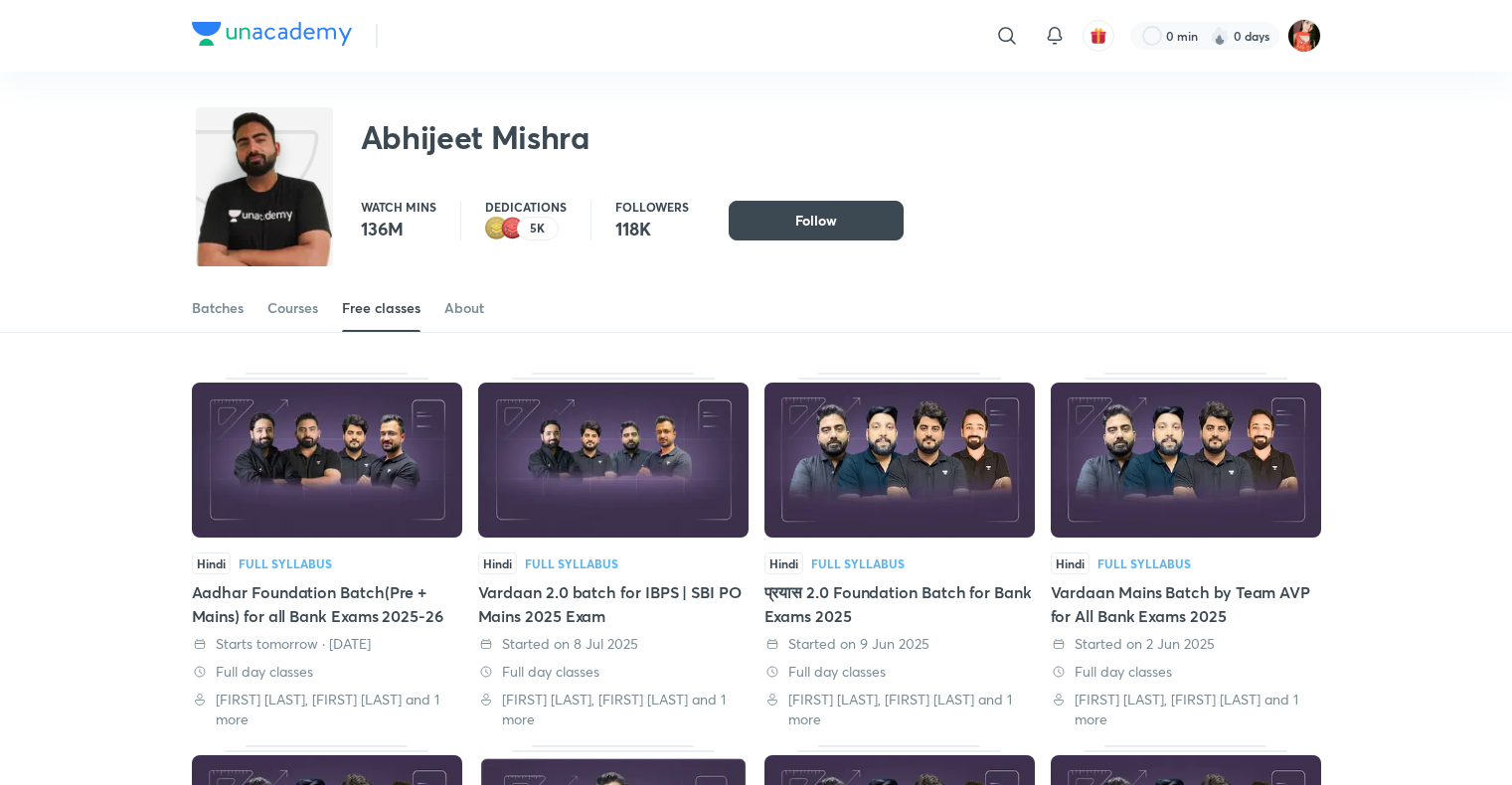 scroll, scrollTop: 0, scrollLeft: 0, axis: both 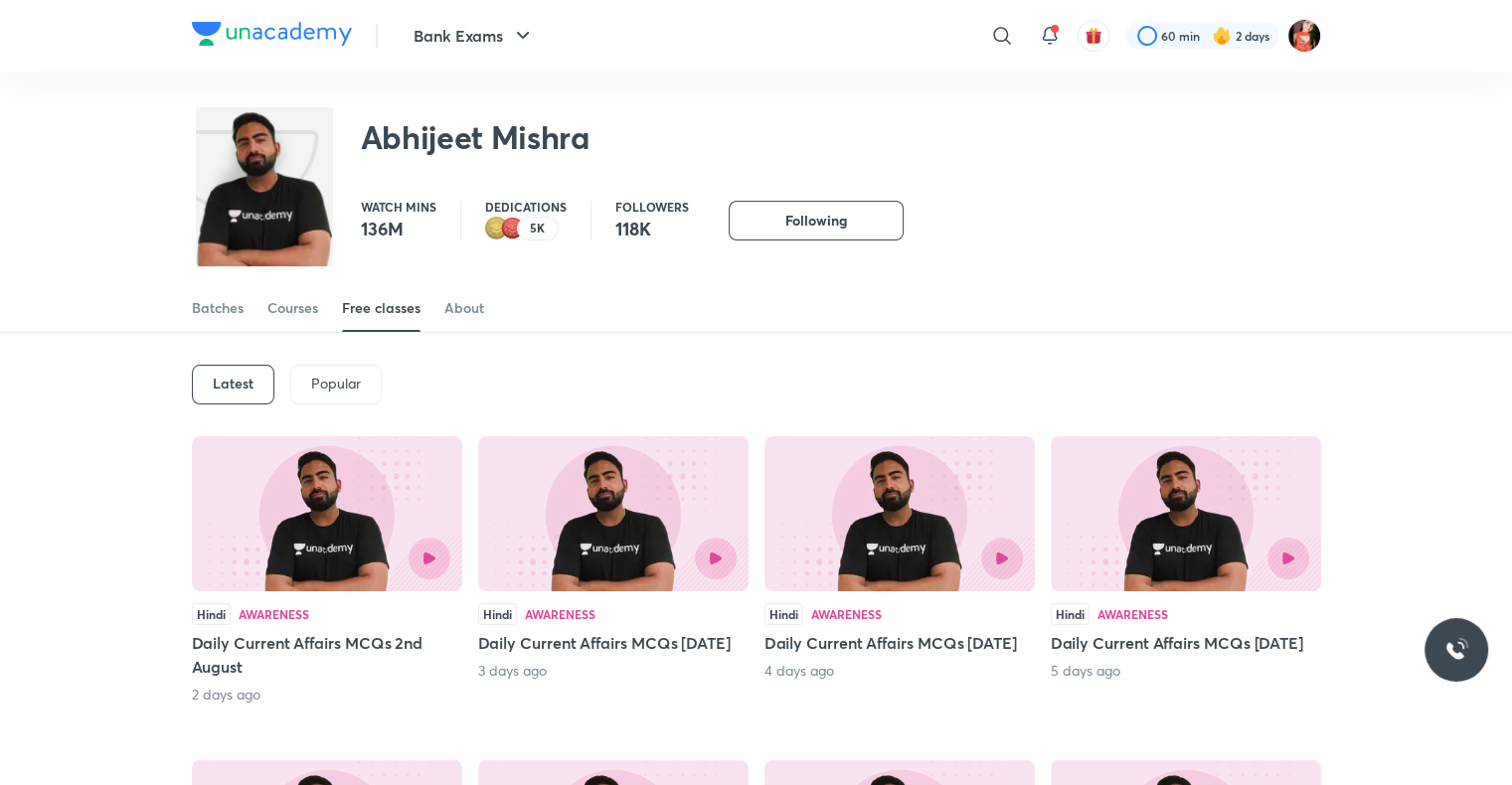 click on "Free classes" at bounding box center (381, 308) 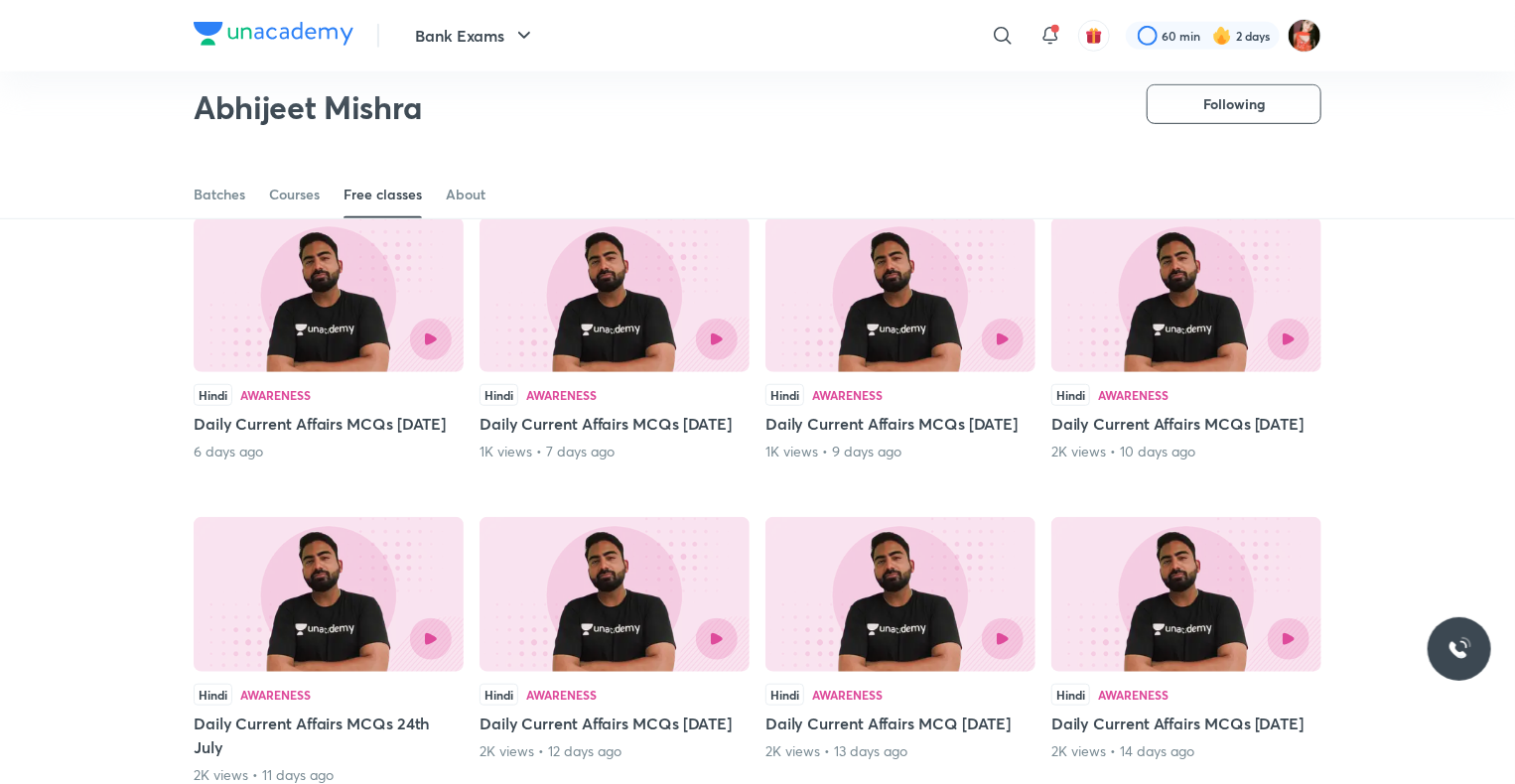 scroll, scrollTop: 0, scrollLeft: 0, axis: both 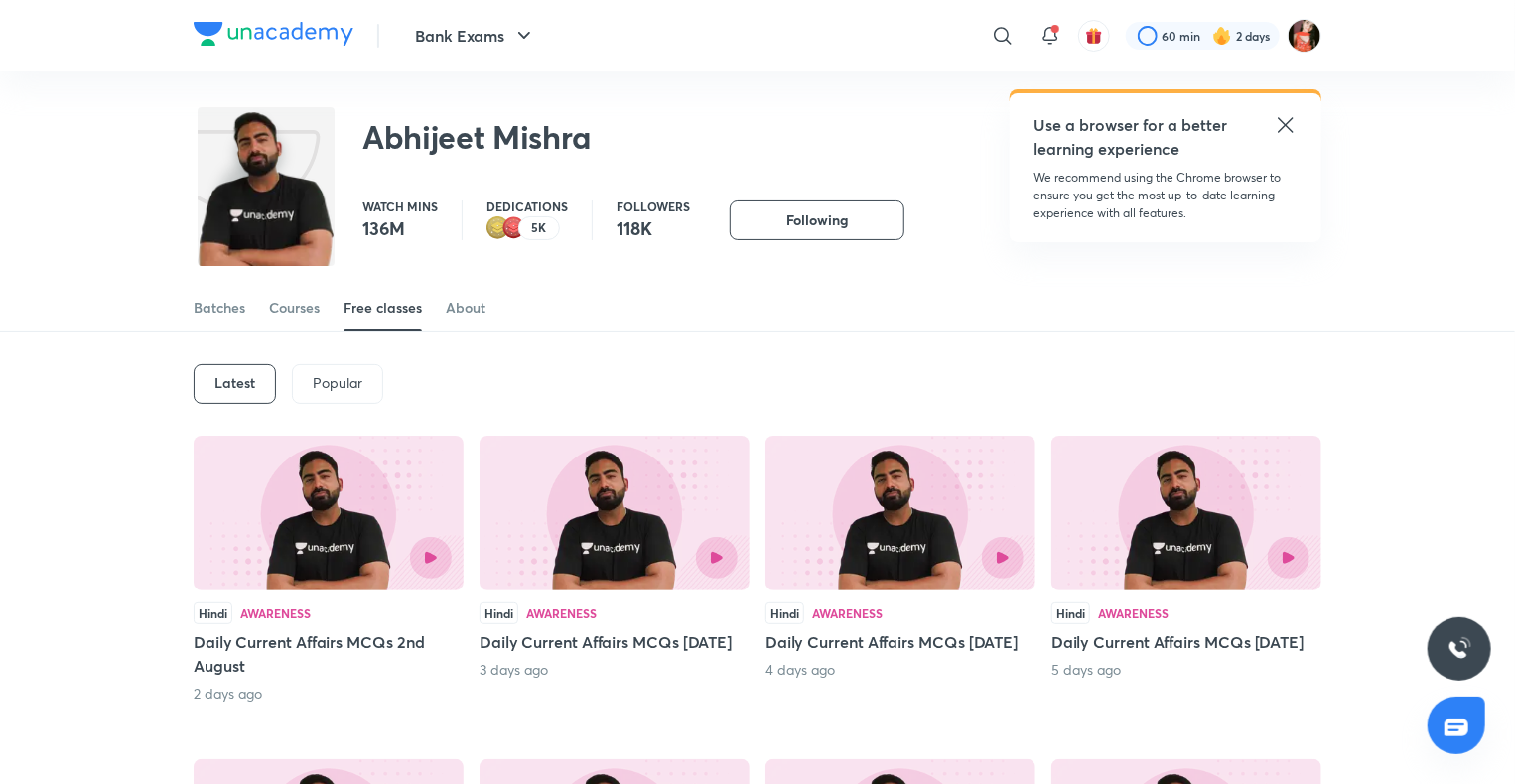 click on "Latest Popular" at bounding box center [758, 384] 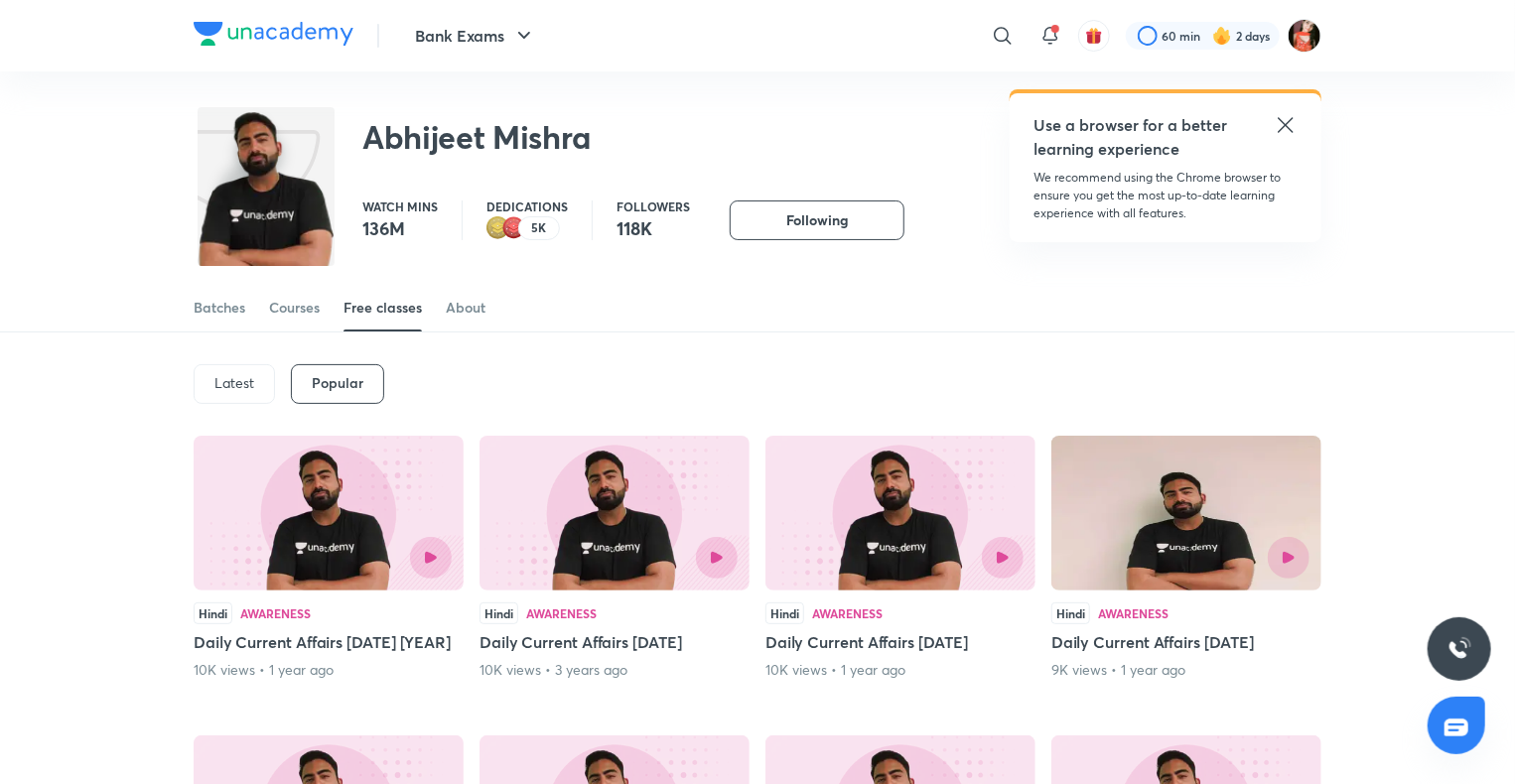 click on "Latest" at bounding box center (234, 384) 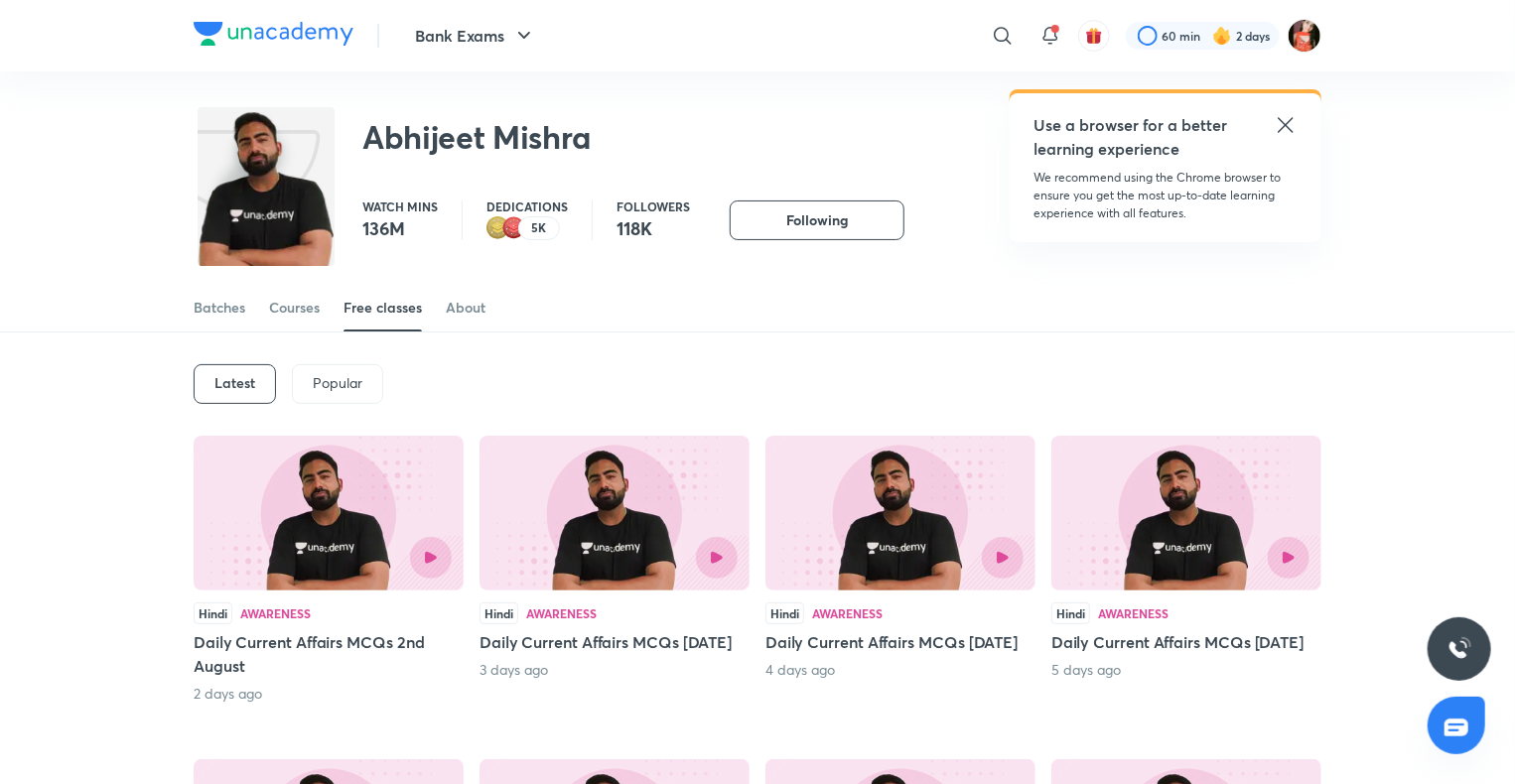 click on "Free classes" at bounding box center [382, 308] 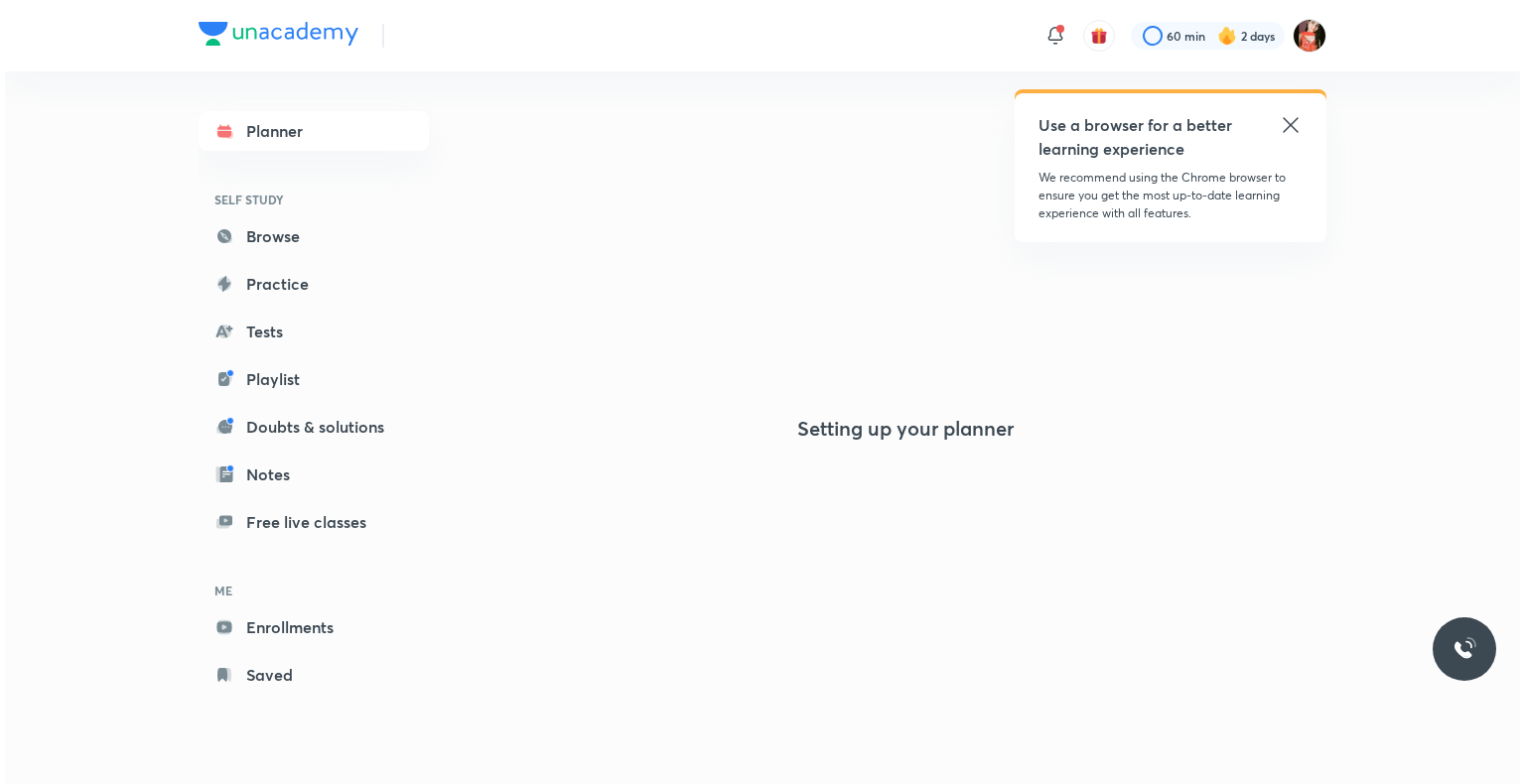scroll, scrollTop: 0, scrollLeft: 0, axis: both 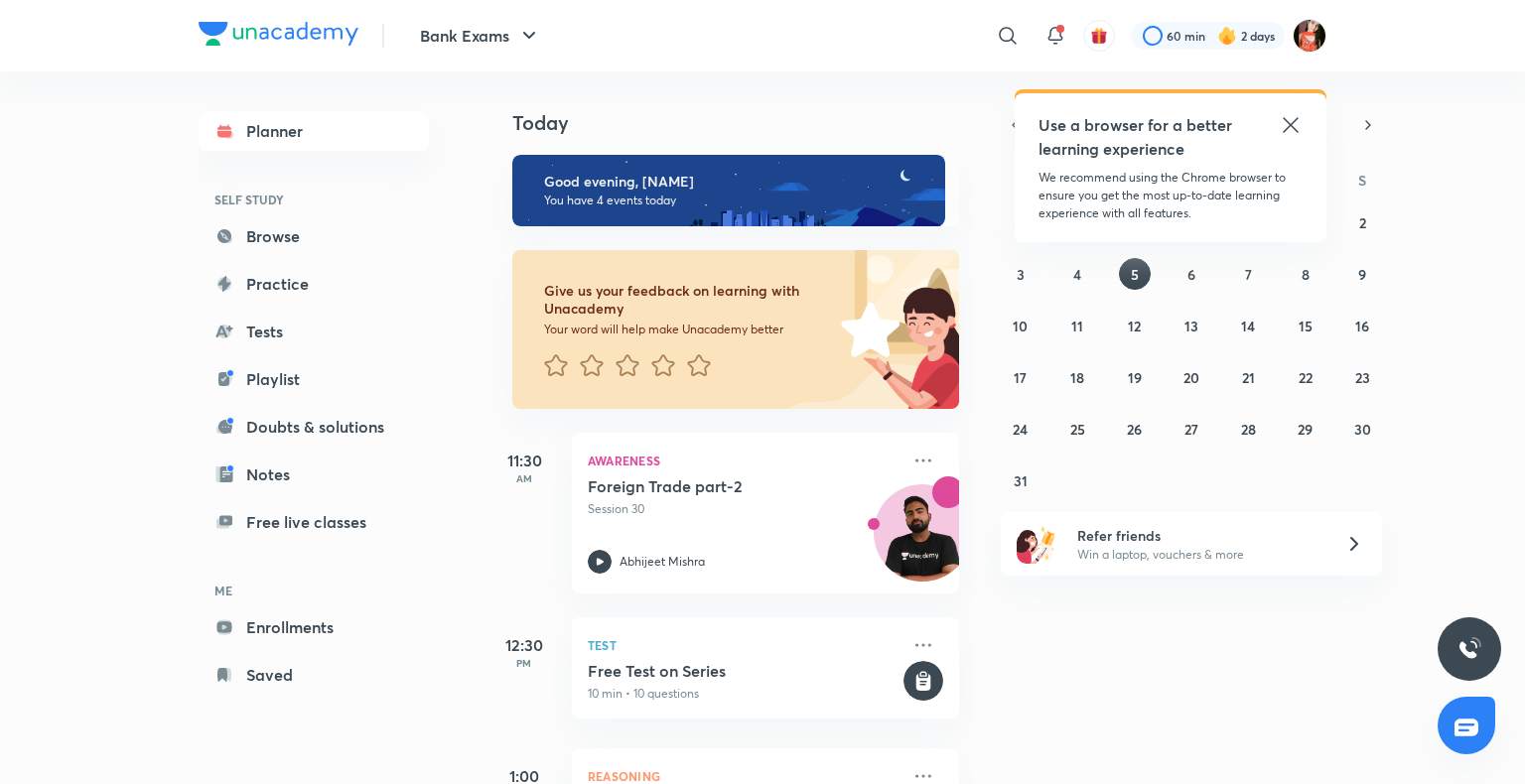 click 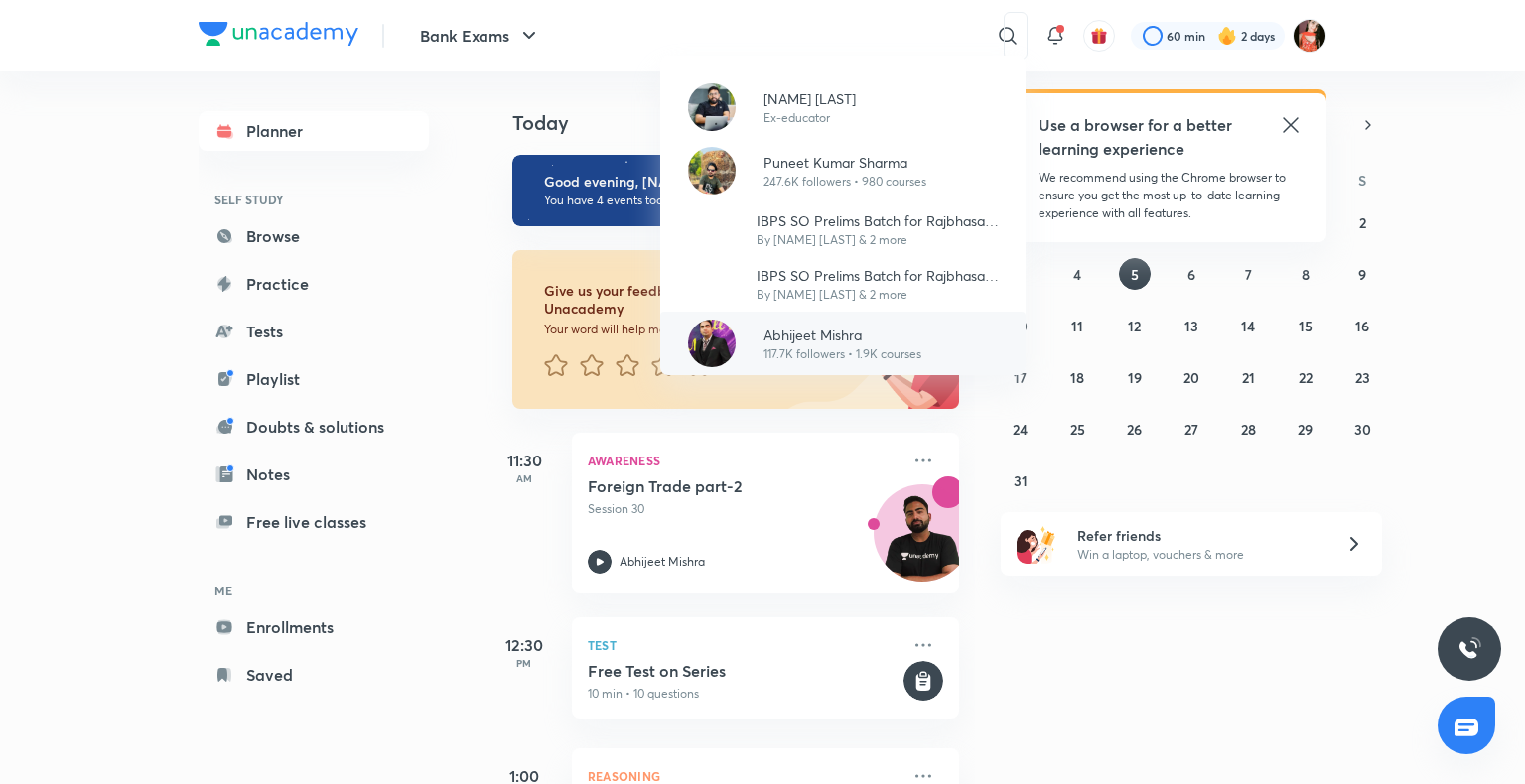 click on "Abhijeet Mishra" at bounding box center (842, 334) 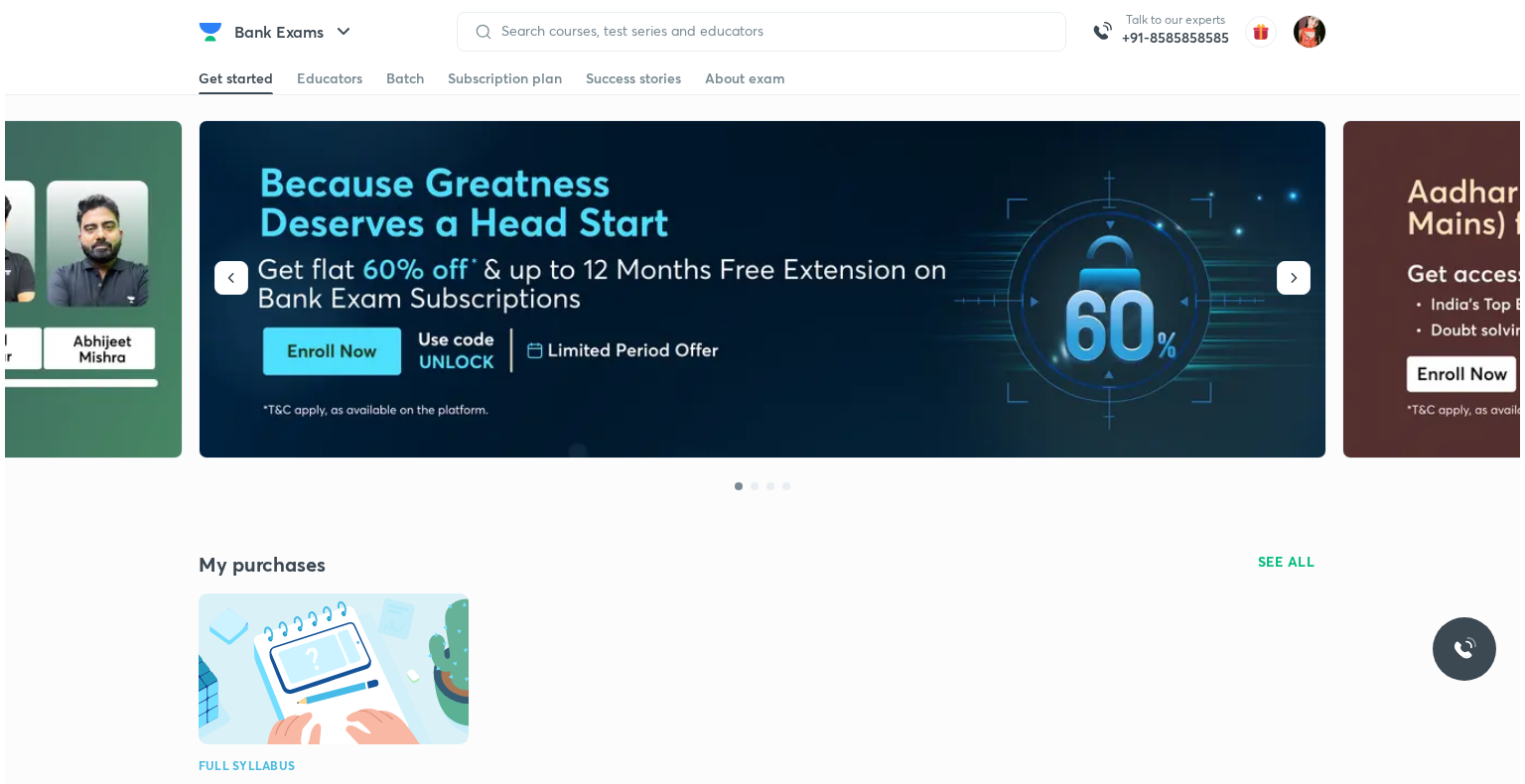scroll, scrollTop: 0, scrollLeft: 0, axis: both 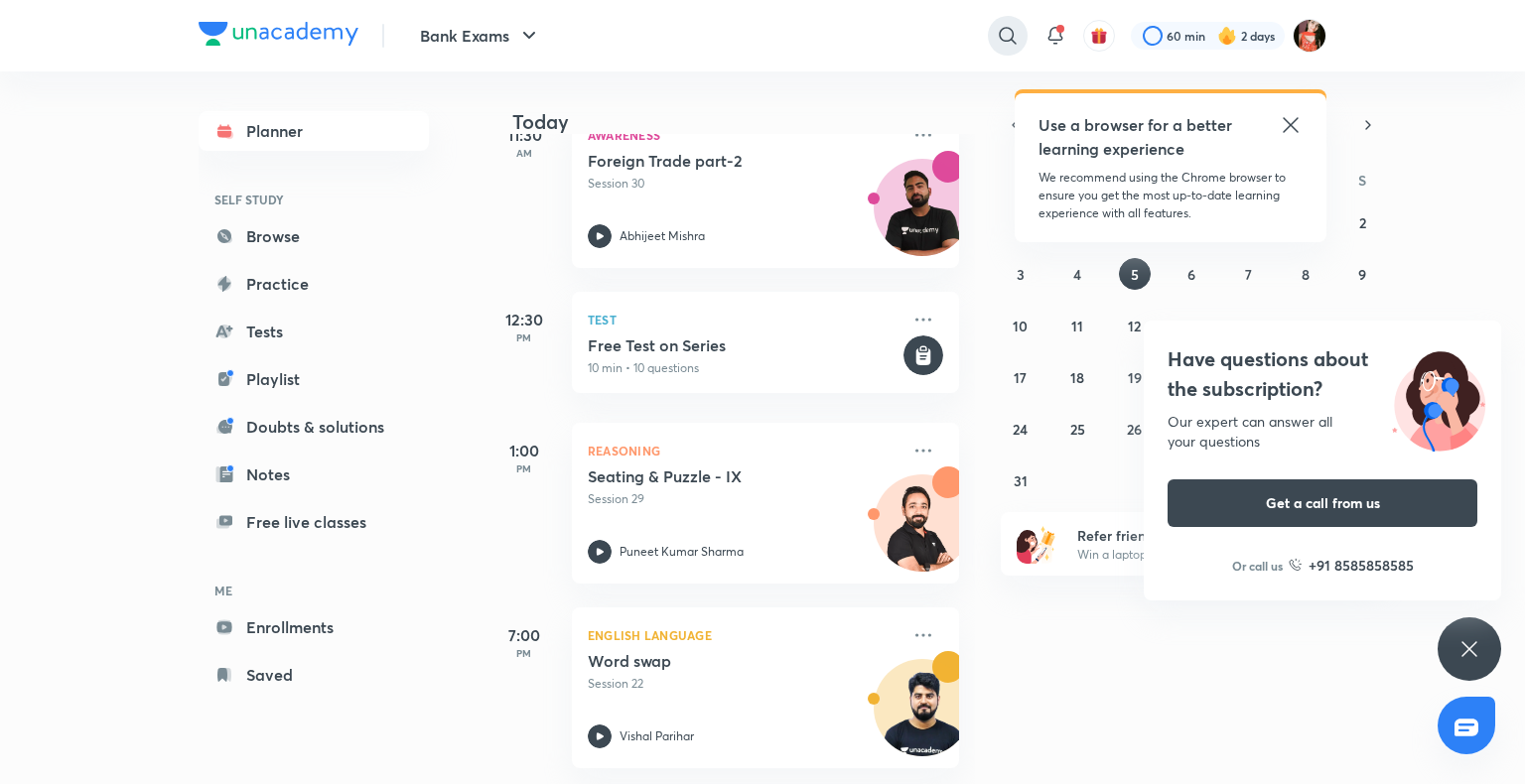 click 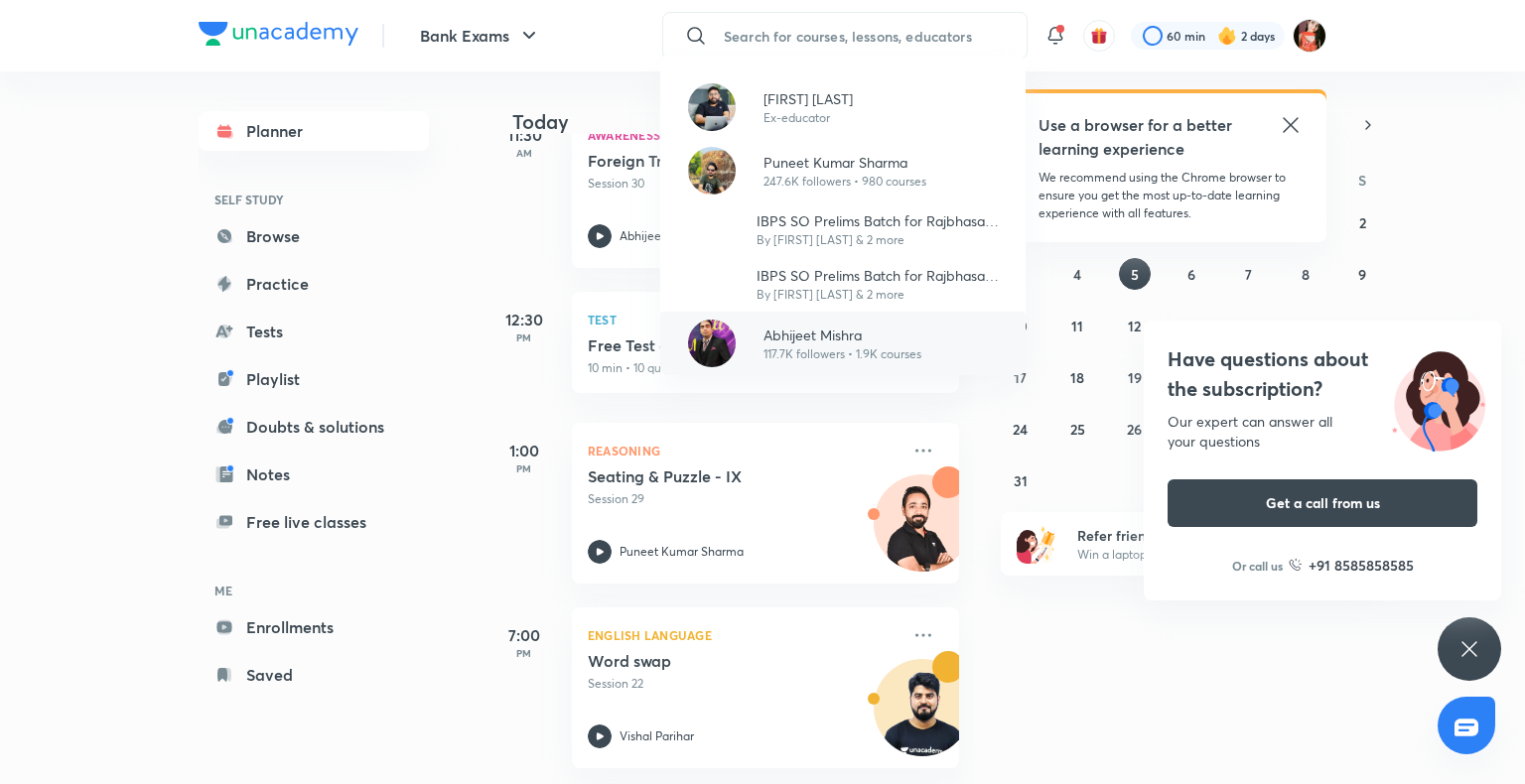 click on "Abhijeet Mishra" at bounding box center [842, 334] 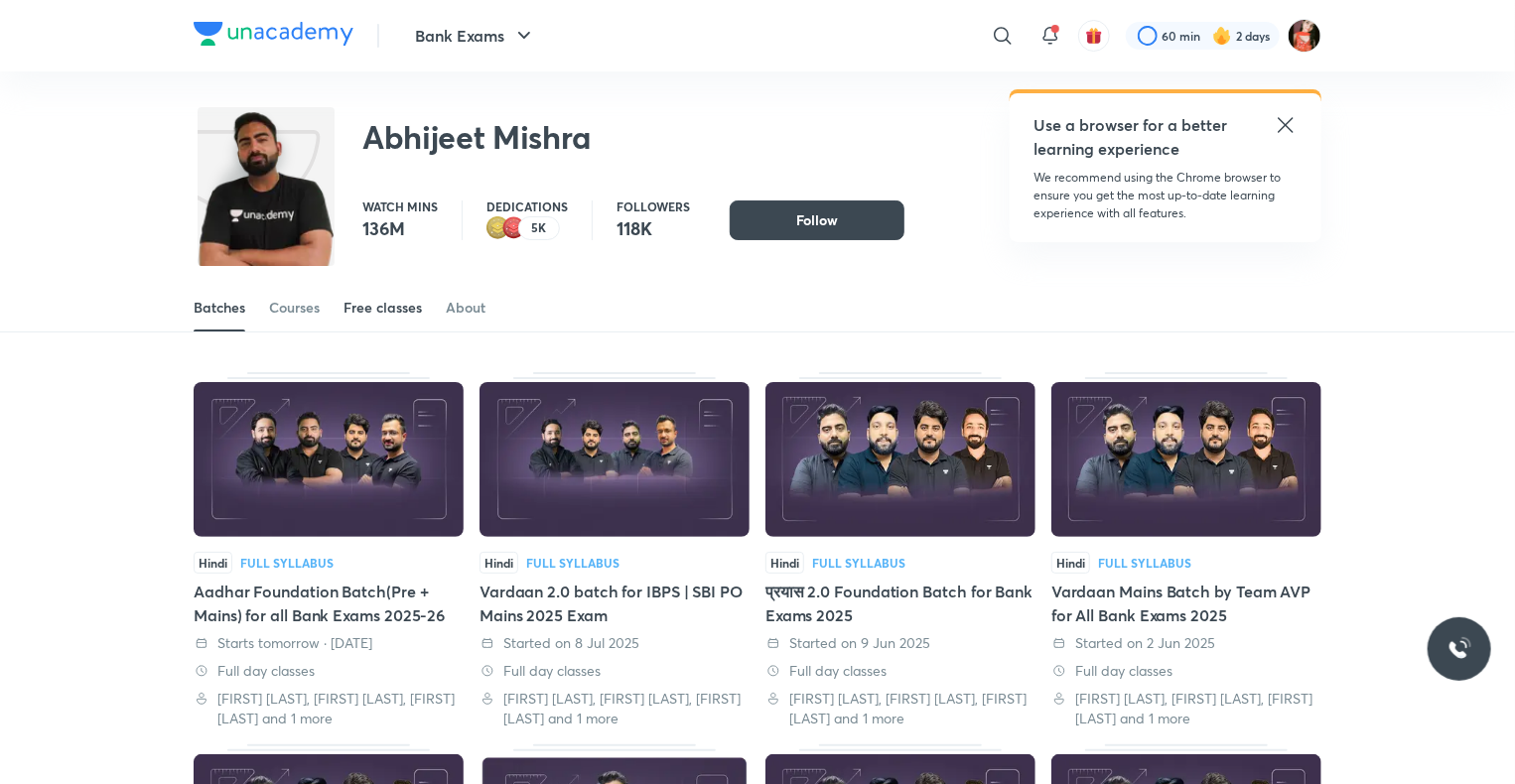 click on "Free classes" at bounding box center [382, 308] 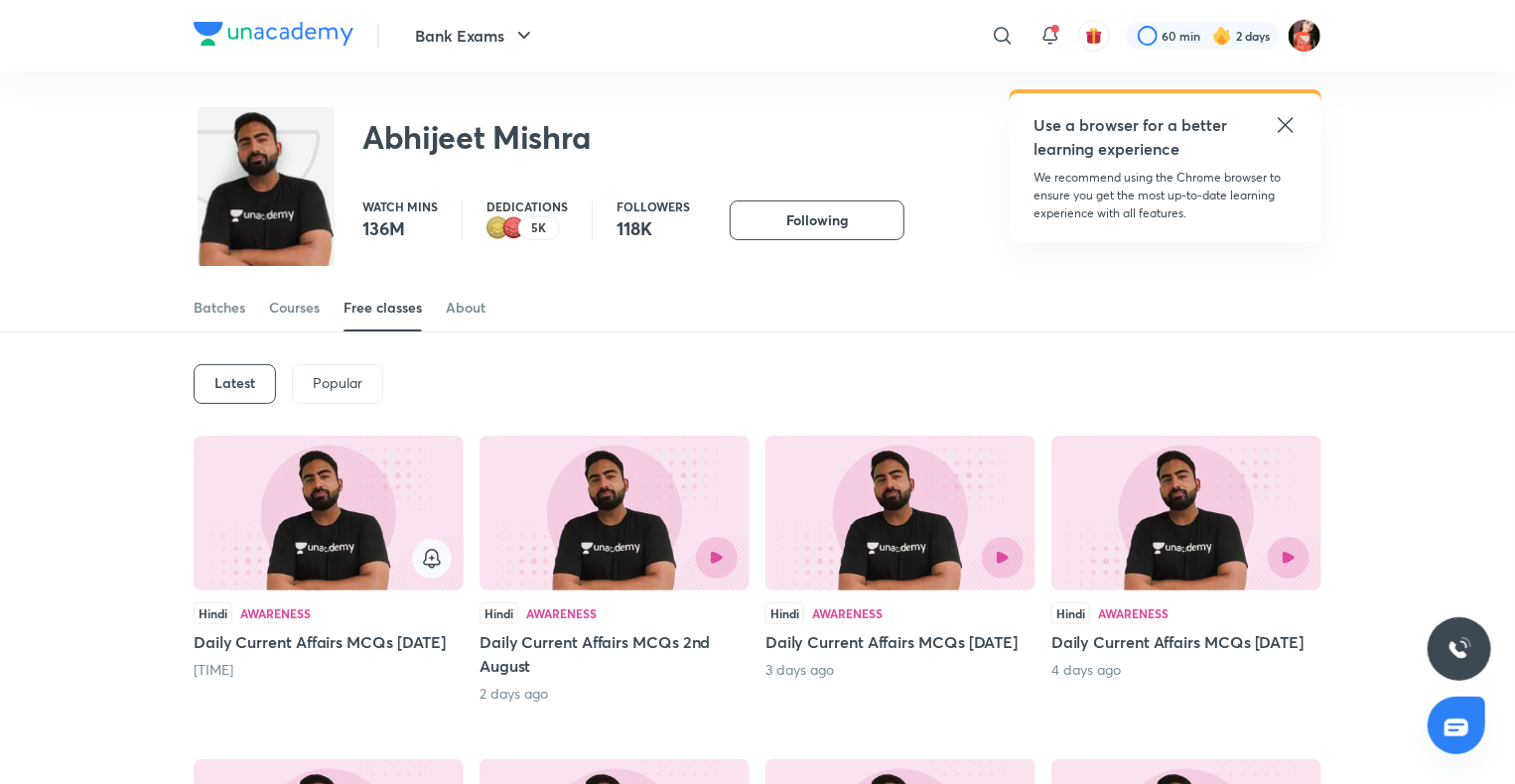 click 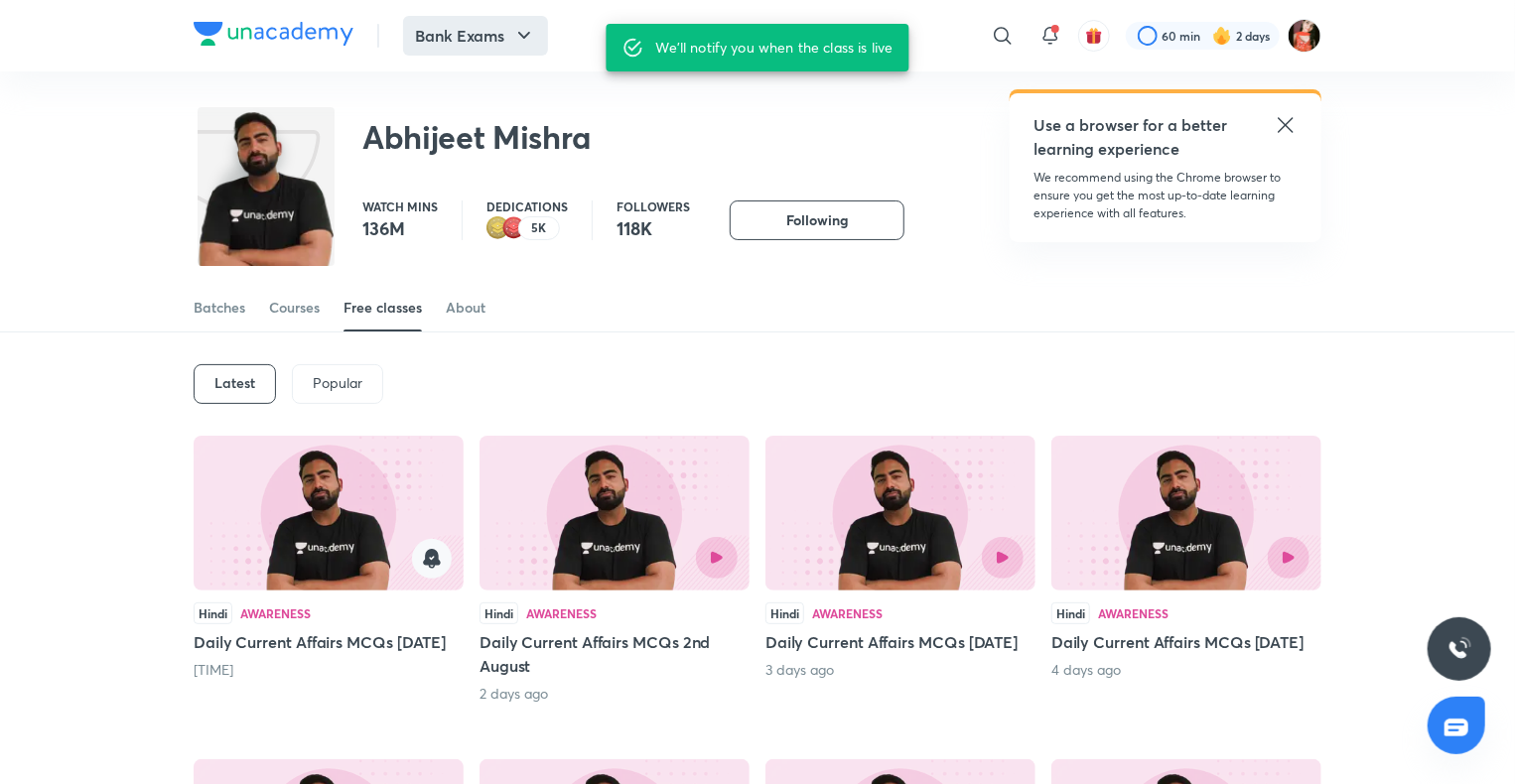 click on "Bank Exams" at bounding box center [476, 36] 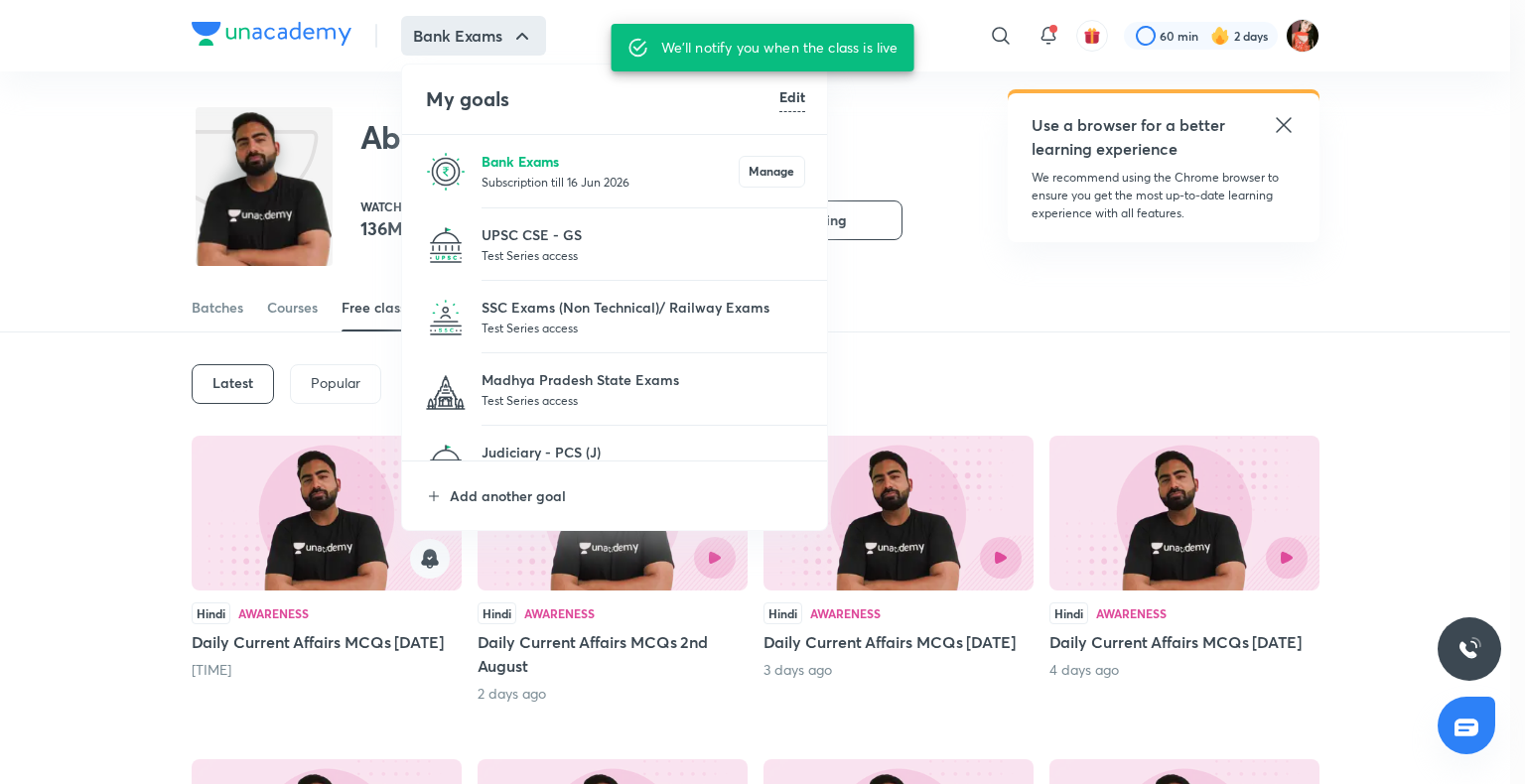 click on "Bank Exams" at bounding box center (610, 161) 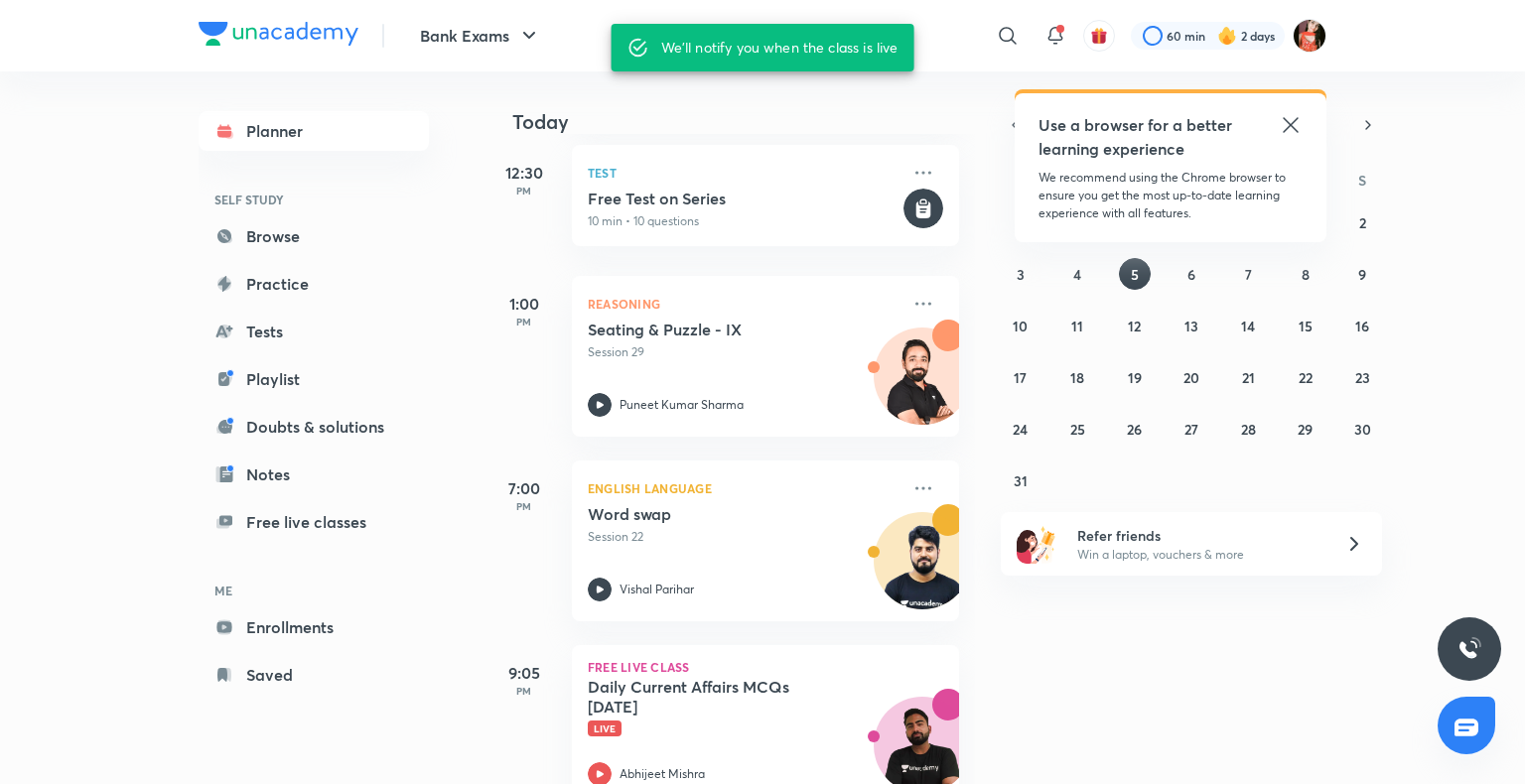 scroll, scrollTop: 524, scrollLeft: 0, axis: vertical 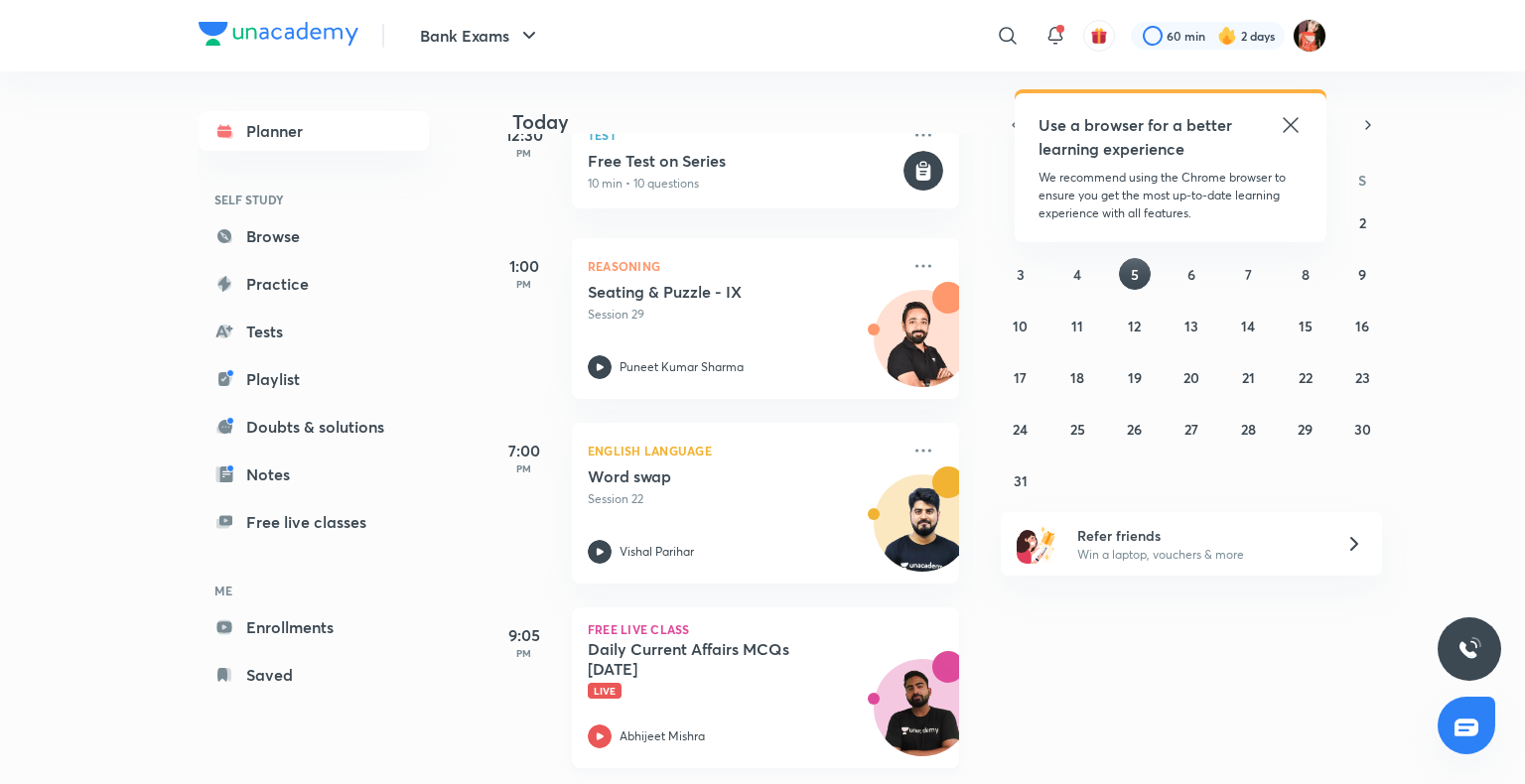 click 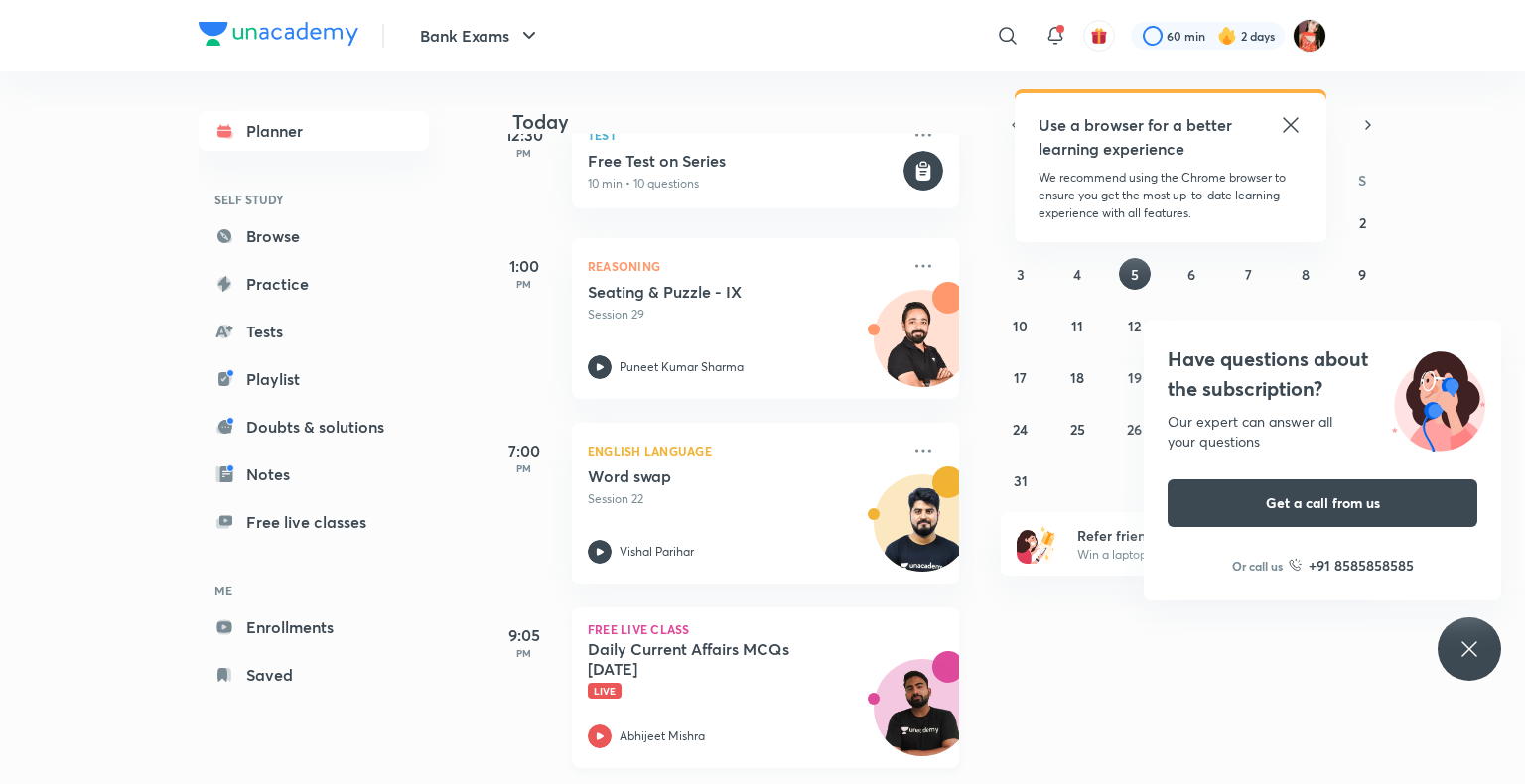 click 